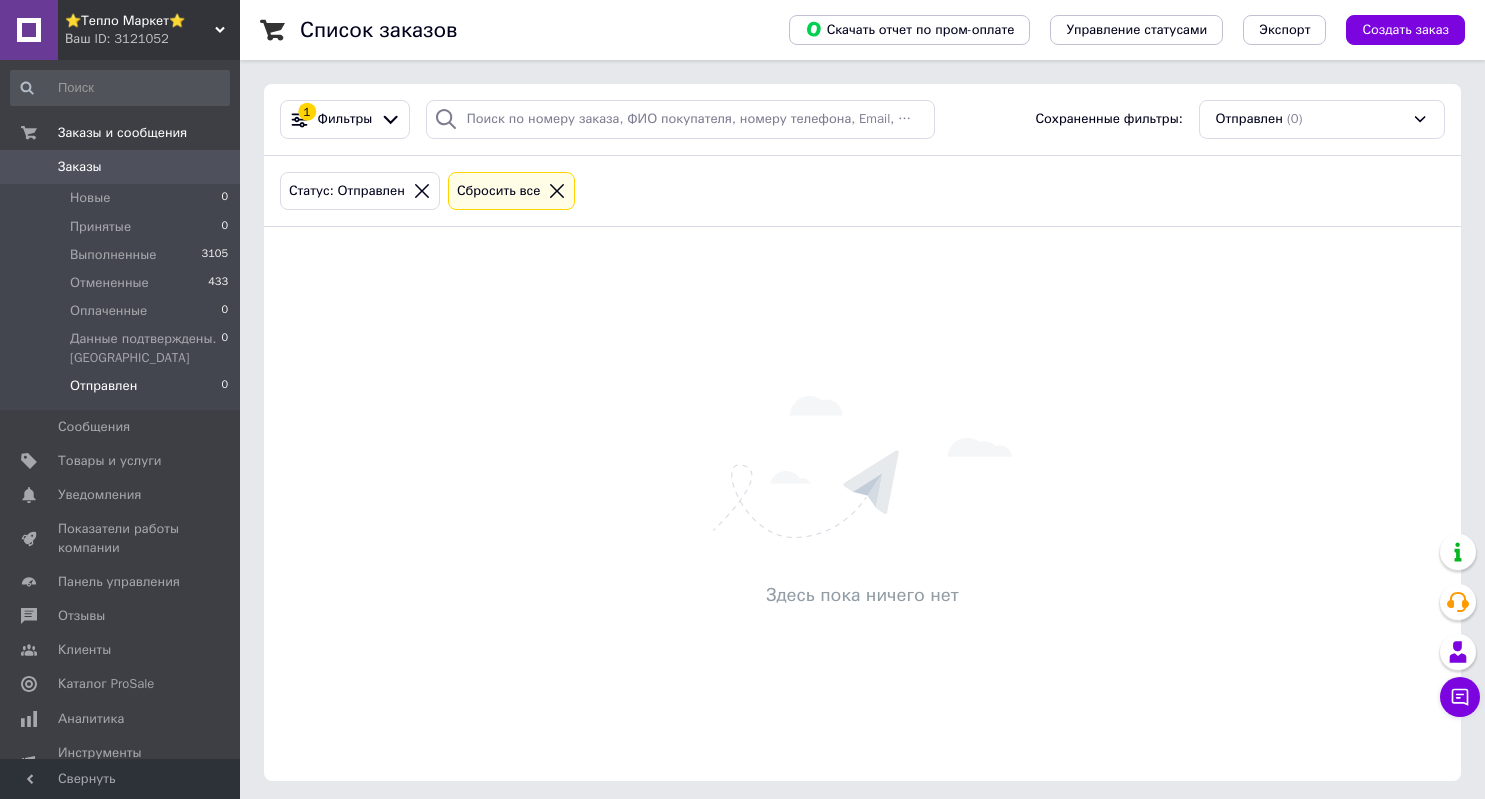 scroll, scrollTop: 0, scrollLeft: 0, axis: both 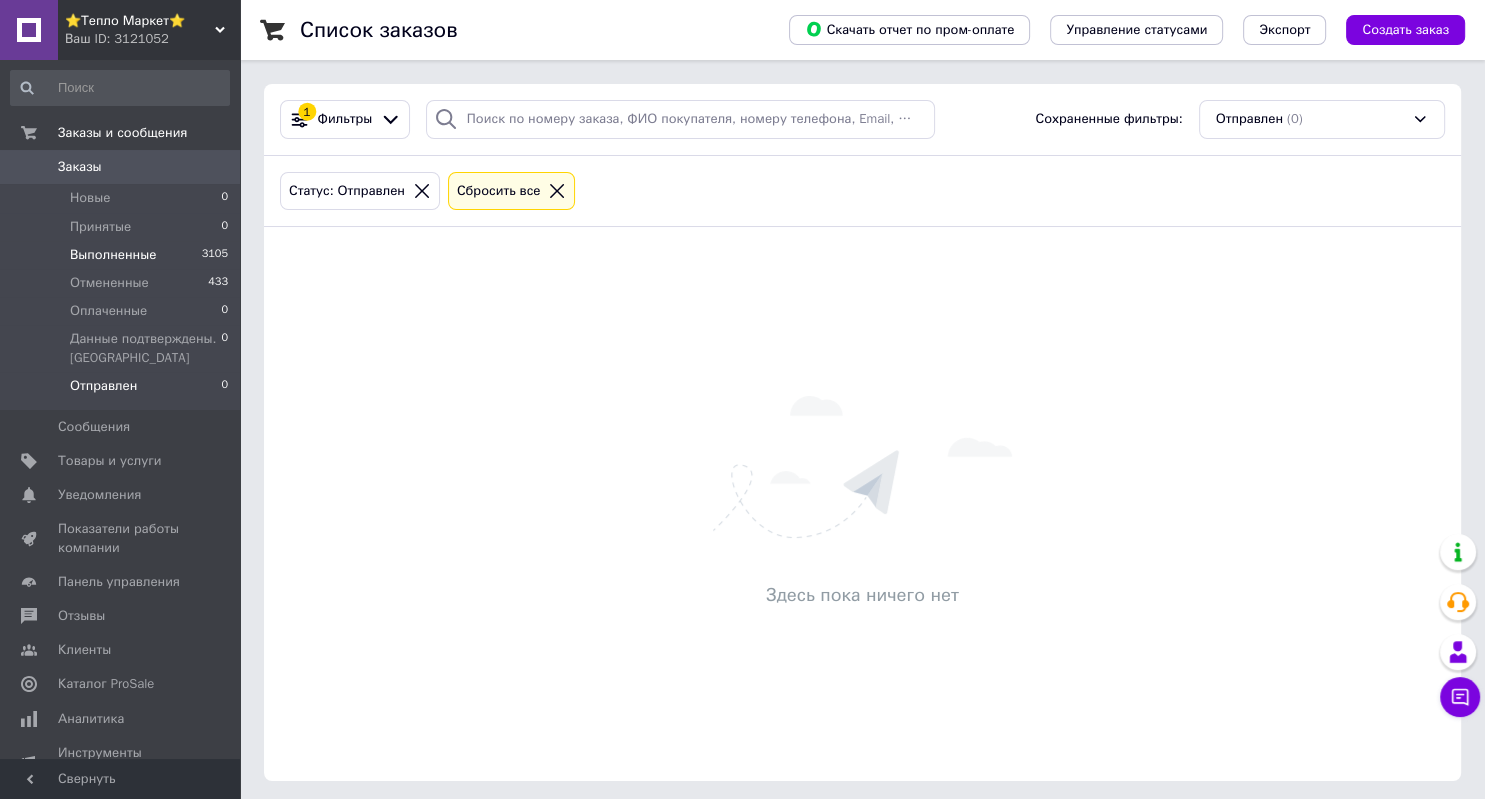 click on "Выполненные 3105" at bounding box center [120, 255] 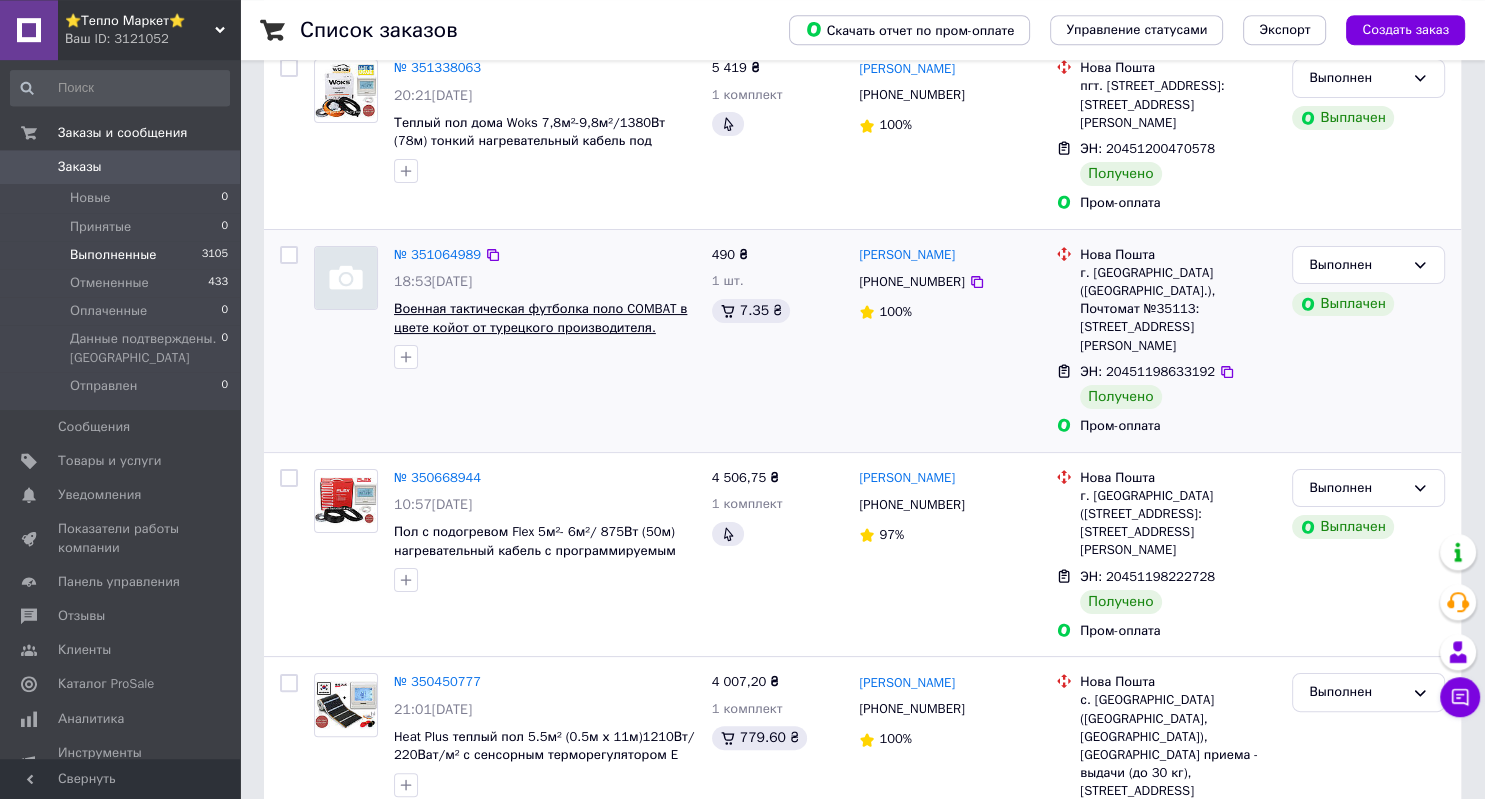 scroll, scrollTop: 211, scrollLeft: 0, axis: vertical 